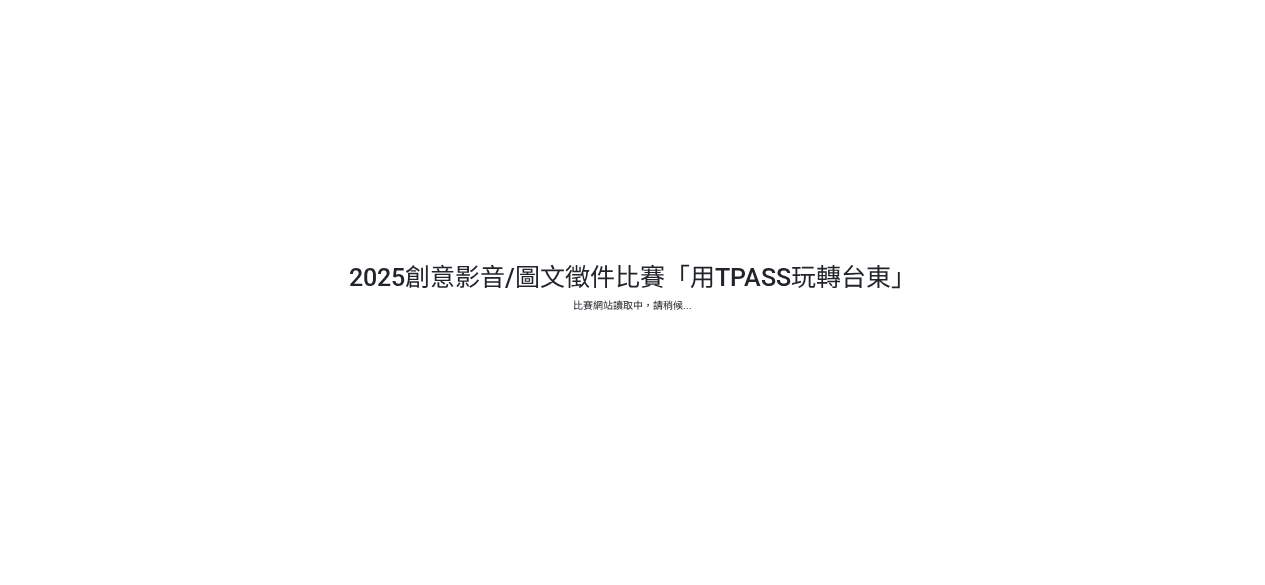 scroll, scrollTop: 0, scrollLeft: 0, axis: both 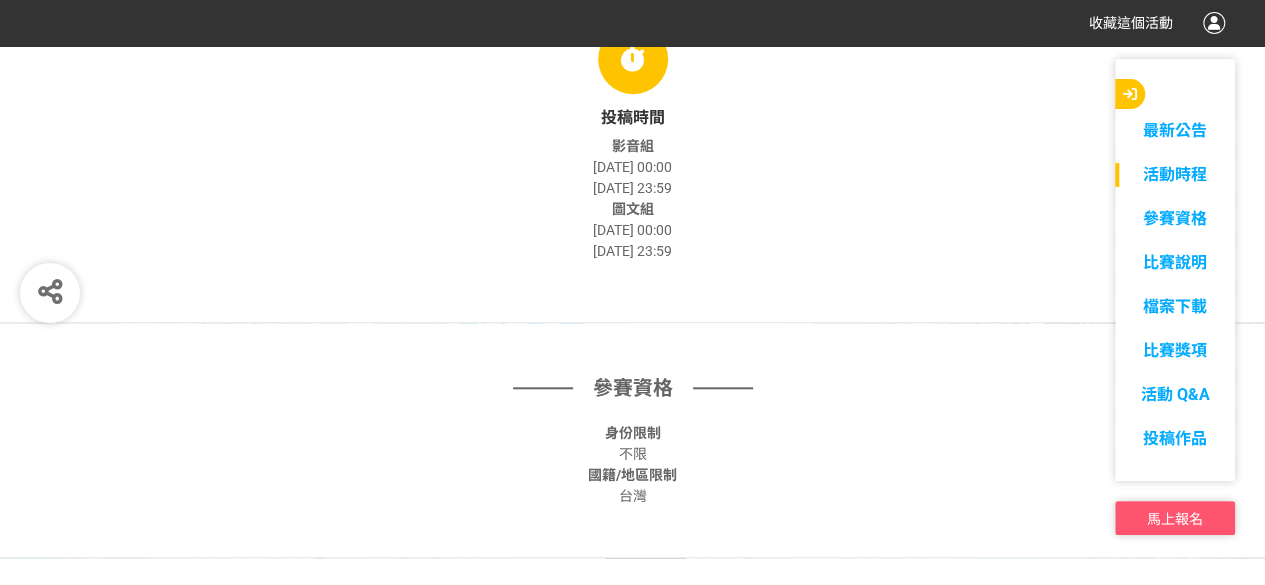 drag, startPoint x: 668, startPoint y: 251, endPoint x: 602, endPoint y: 158, distance: 114.03947 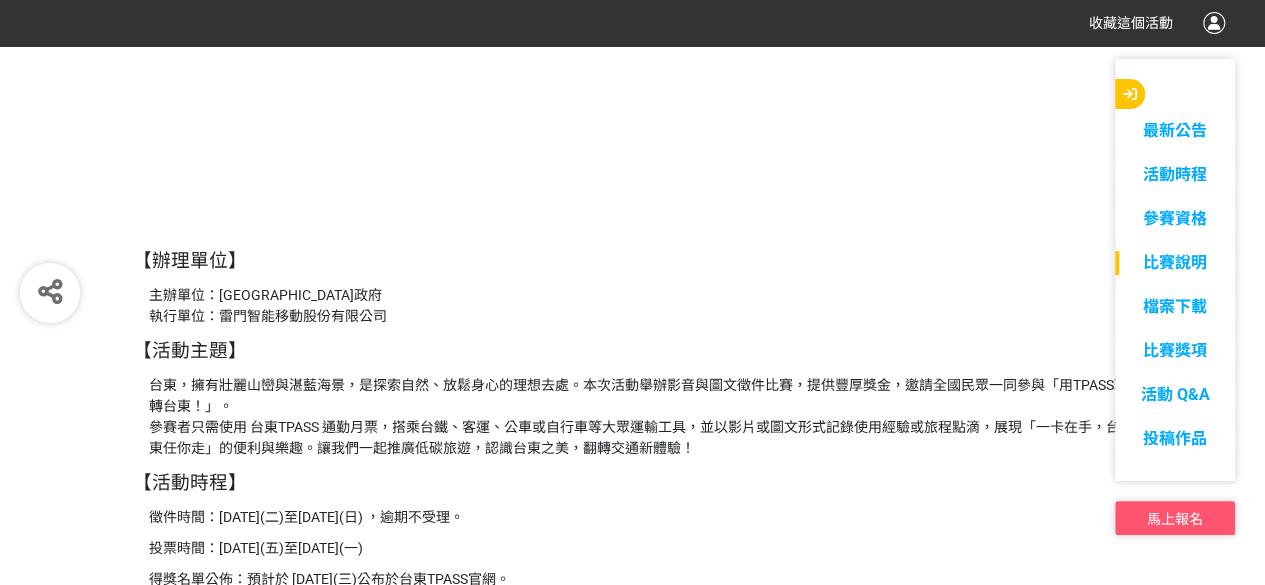 scroll, scrollTop: 1900, scrollLeft: 0, axis: vertical 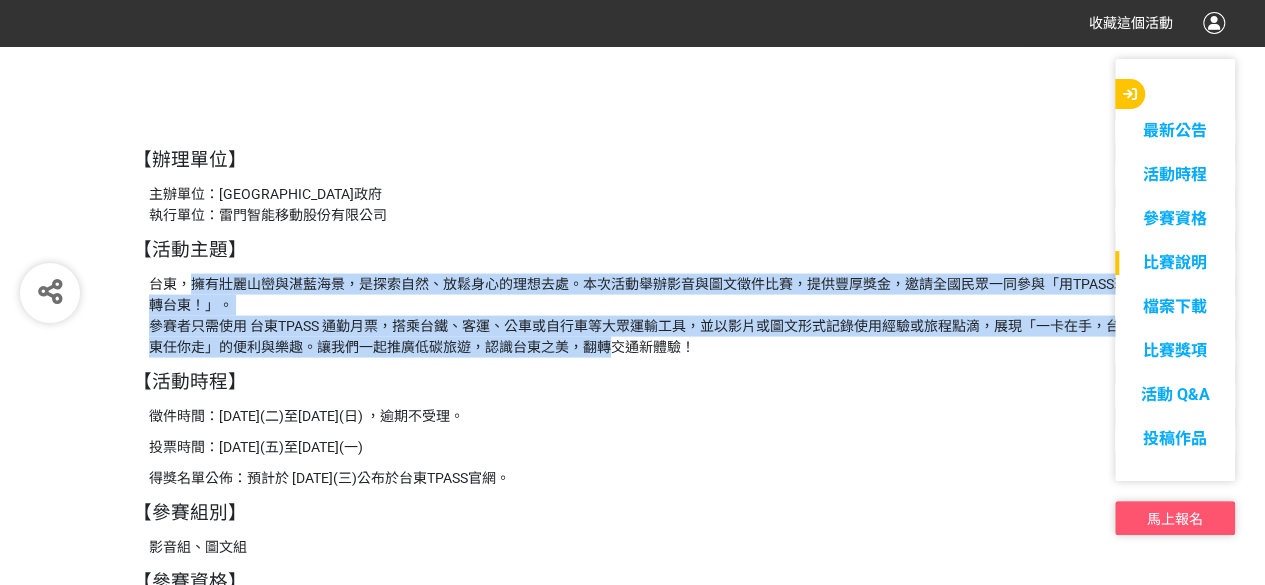 drag, startPoint x: 260, startPoint y: 317, endPoint x: 607, endPoint y: 339, distance: 347.69672 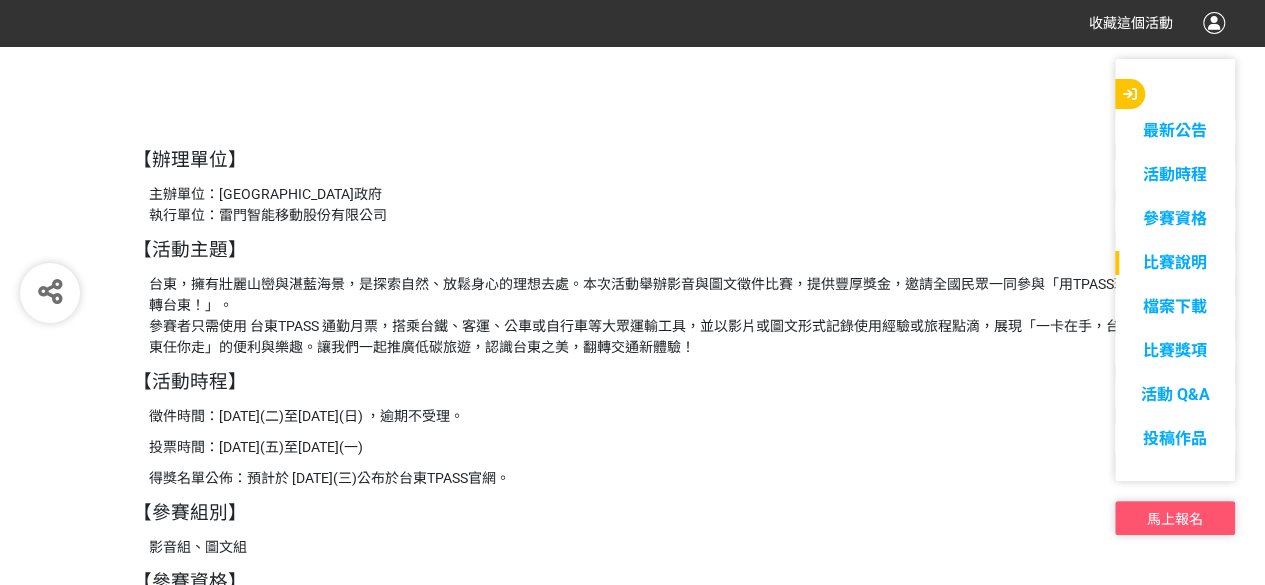 click on "台東，擁有壯麗山巒與湛藍海景，是探索自然、放鬆身心的理想去處。本次活動舉辦影音與圖文徵件比賽，提供豐厚獎金，邀請全國民眾一同參與「用TPASS玩轉台東！」。 參賽者只需使用 台東TPASS 通勤月票，搭乘台鐵、客運、公車或自行車等大眾運輸工具，並以影片或圖文形式記錄使用經驗或旅程點滴，展現「一卡在手，台東任你走」的便利與樂趣。讓我們一起推廣低碳旅遊，認識台東之美，翻轉交通新體驗！" at bounding box center (641, 316) 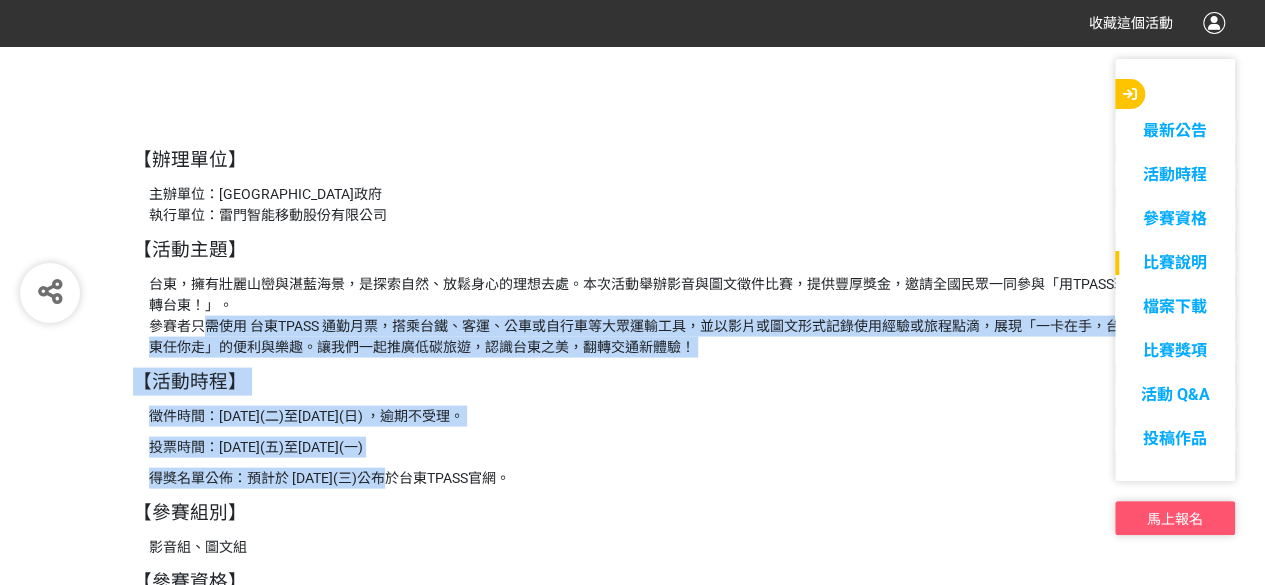 drag, startPoint x: 252, startPoint y: 347, endPoint x: 414, endPoint y: 487, distance: 214.11212 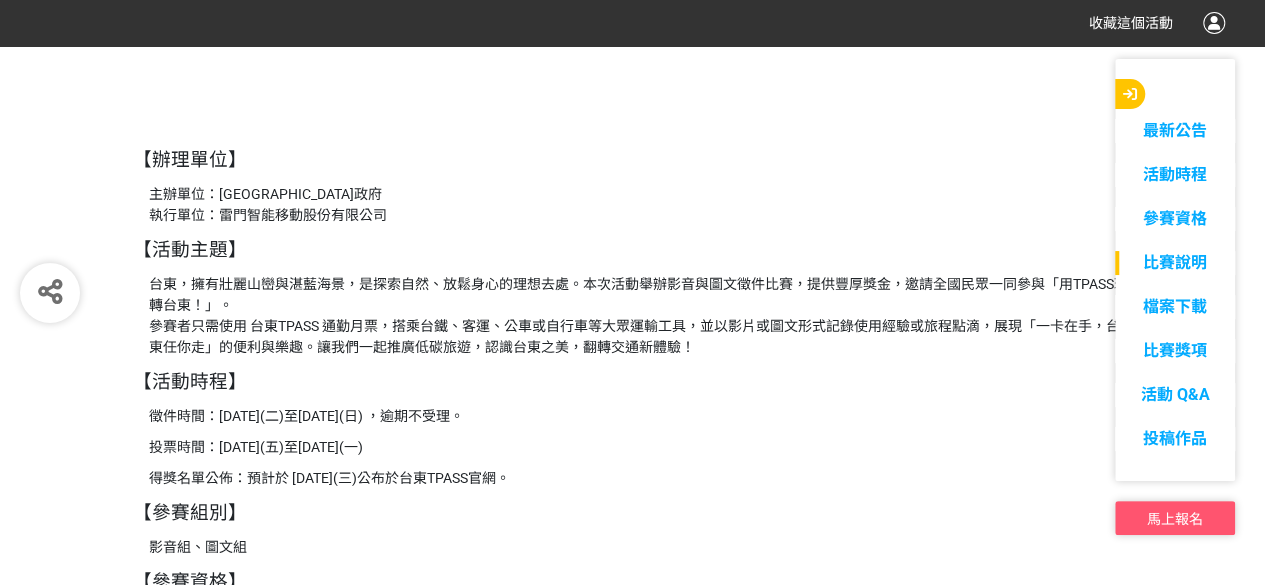 click on "【辦理單位】 主辦單位：臺東縣政府 執行單位：雷門智能移動股份有限公司 【活動主題】 台東，擁有壯麗山巒與湛藍海景，是探索自然、放鬆身心的理想去處。本次活動舉辦影音與圖文徵件比賽，提供豐厚獎金，邀請全國民眾一同參與「用TPASS玩轉台東！」。 參賽者只需使用 台東TPASS 通勤月票，搭乘台鐵、客運、公車或自行車等大眾運輸工具，並以影片或圖文形式記錄使用經驗或旅程點滴，展現「一卡在手，台東任你走」的便利與樂趣。讓我們一起推廣低碳旅遊，認識台東之美，翻轉交通新體驗！ 【活動時程】 徵件時間：[DATE](二)至[DATE](日) ，逾期不受理。 投票時間：[DATE](五)至[DATE](一) 得獎名單公佈：預計於 [DATE](三)公布於[GEOGRAPHIC_DATA]官網。 【參賽組別】 影音組、圖文組 【參賽資格】 【徵件規範】 影片組：  販售查詢： 獎項" at bounding box center (633, 1431) 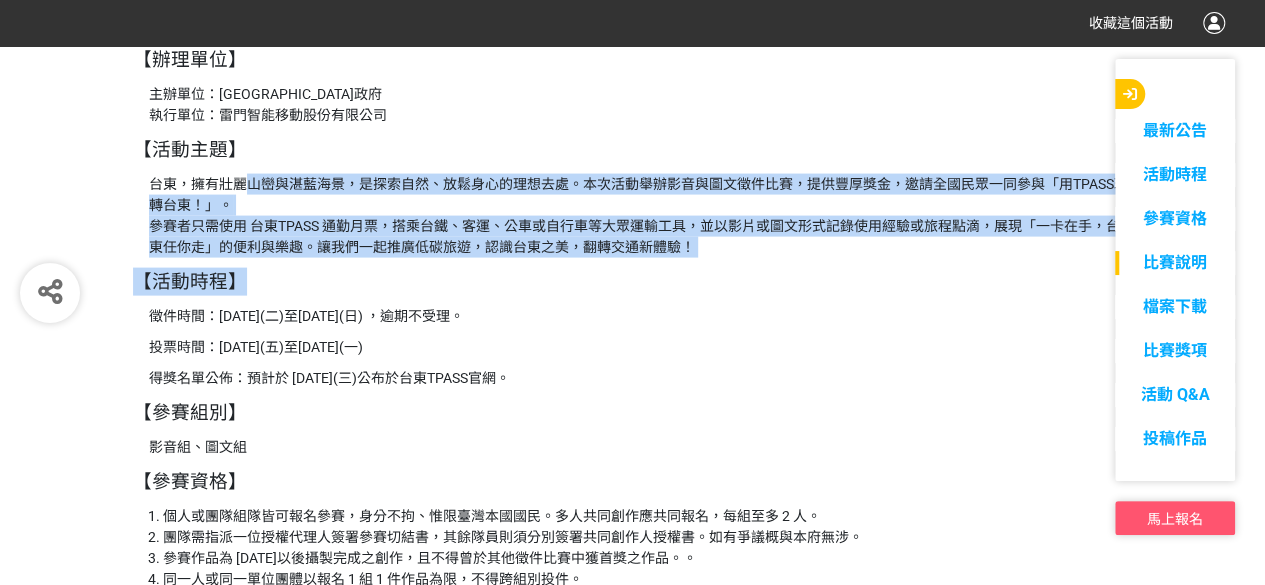 drag, startPoint x: 240, startPoint y: 185, endPoint x: 690, endPoint y: 265, distance: 457.0558 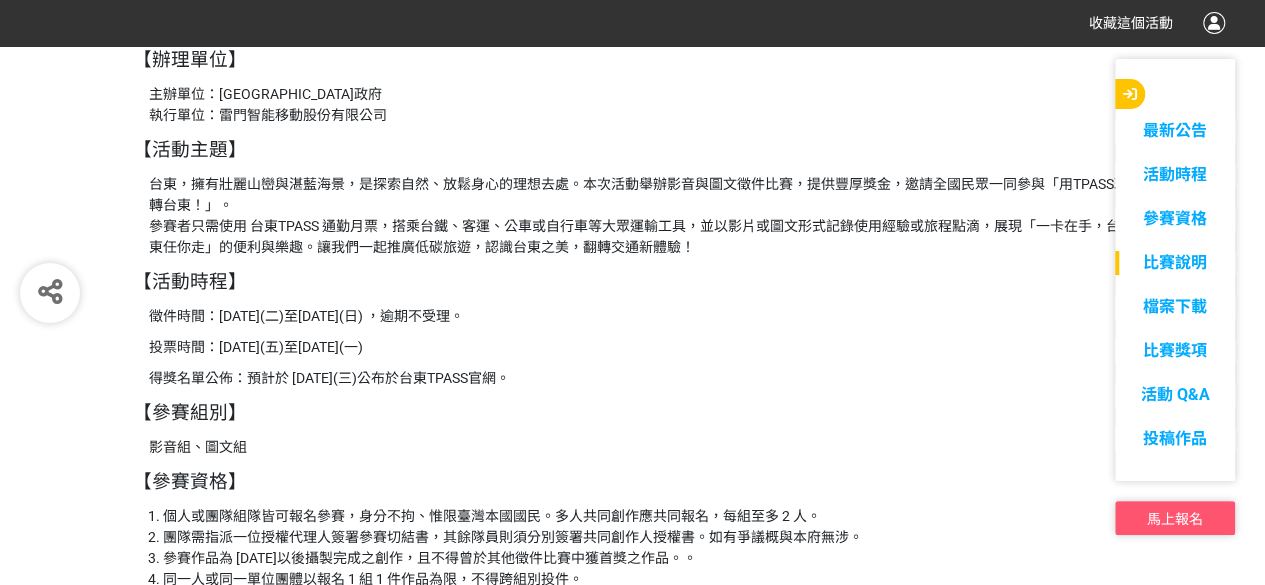 click on "【辦理單位】 主辦單位：臺東縣政府 執行單位：雷門智能移動股份有限公司 【活動主題】 台東，擁有壯麗山巒與湛藍海景，是探索自然、放鬆身心的理想去處。本次活動舉辦影音與圖文徵件比賽，提供豐厚獎金，邀請全國民眾一同參與「用TPASS玩轉台東！」。 參賽者只需使用 台東TPASS 通勤月票，搭乘台鐵、客運、公車或自行車等大眾運輸工具，並以影片或圖文形式記錄使用經驗或旅程點滴，展現「一卡在手，台東任你走」的便利與樂趣。讓我們一起推廣低碳旅遊，認識台東之美，翻轉交通新體驗！ 【活動時程】 徵件時間：[DATE](二)至[DATE](日) ，逾期不受理。 投票時間：[DATE](五)至[DATE](一) 得獎名單公佈：預計於 [DATE](三)公布於[GEOGRAPHIC_DATA]官網。 【參賽組別】 影音組、圖文組 【參賽資格】 【徵件規範】 影片組：  販售查詢： 獎項" at bounding box center (633, 1331) 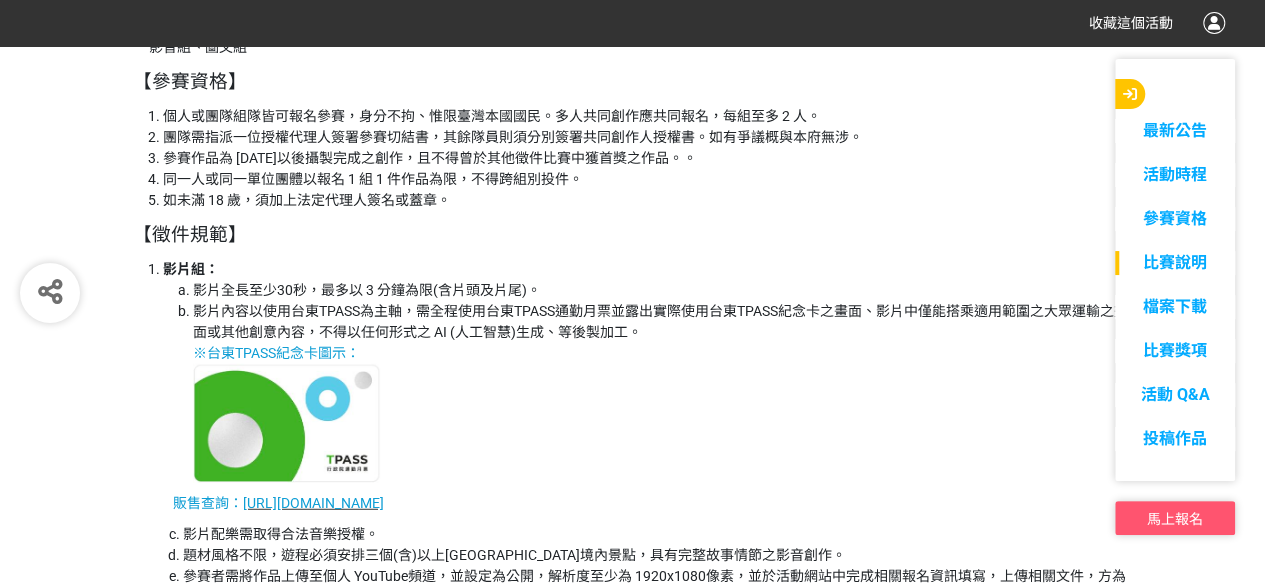 scroll, scrollTop: 2600, scrollLeft: 0, axis: vertical 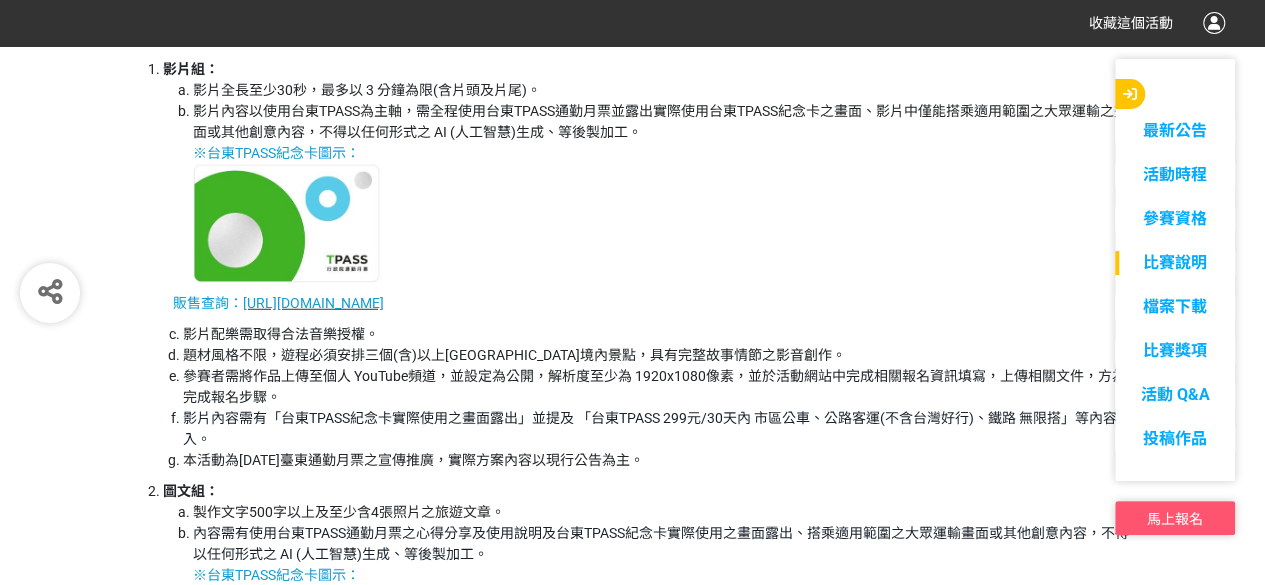 click on "販售查詢： [URL][DOMAIN_NAME]" at bounding box center (653, 303) 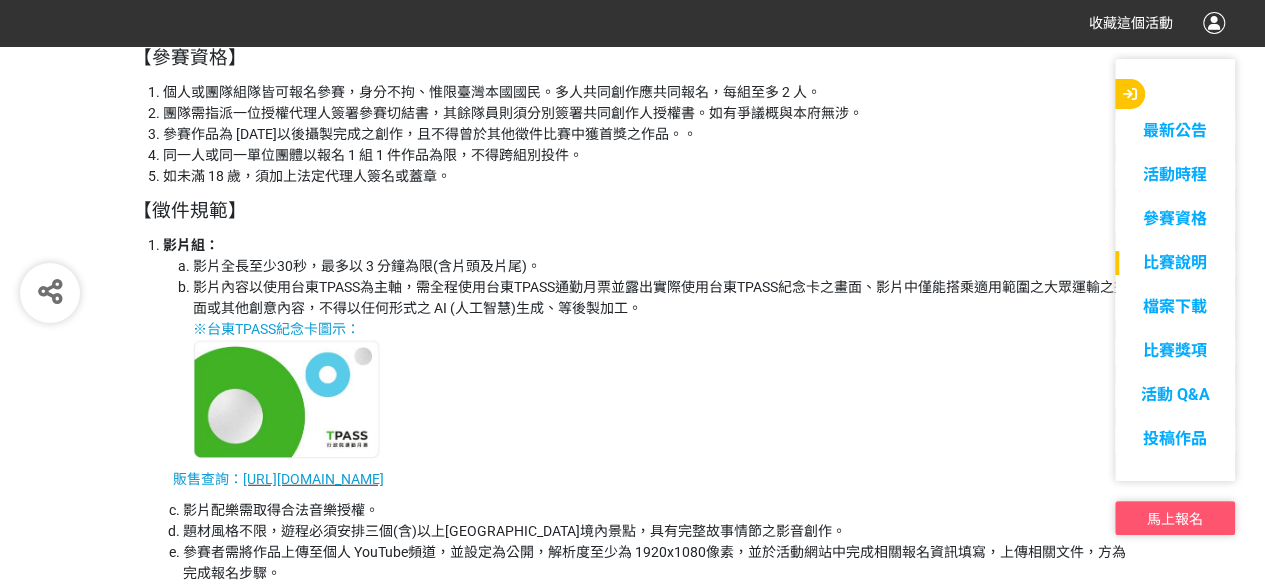 scroll, scrollTop: 2700, scrollLeft: 0, axis: vertical 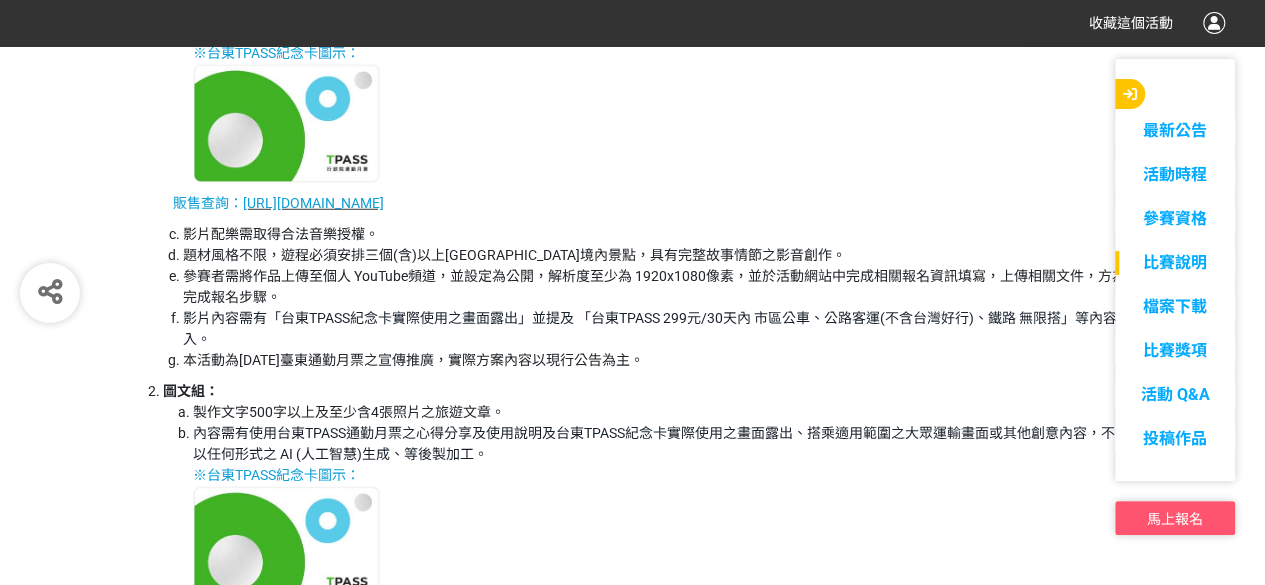 drag, startPoint x: 929, startPoint y: 268, endPoint x: 919, endPoint y: 271, distance: 10.440307 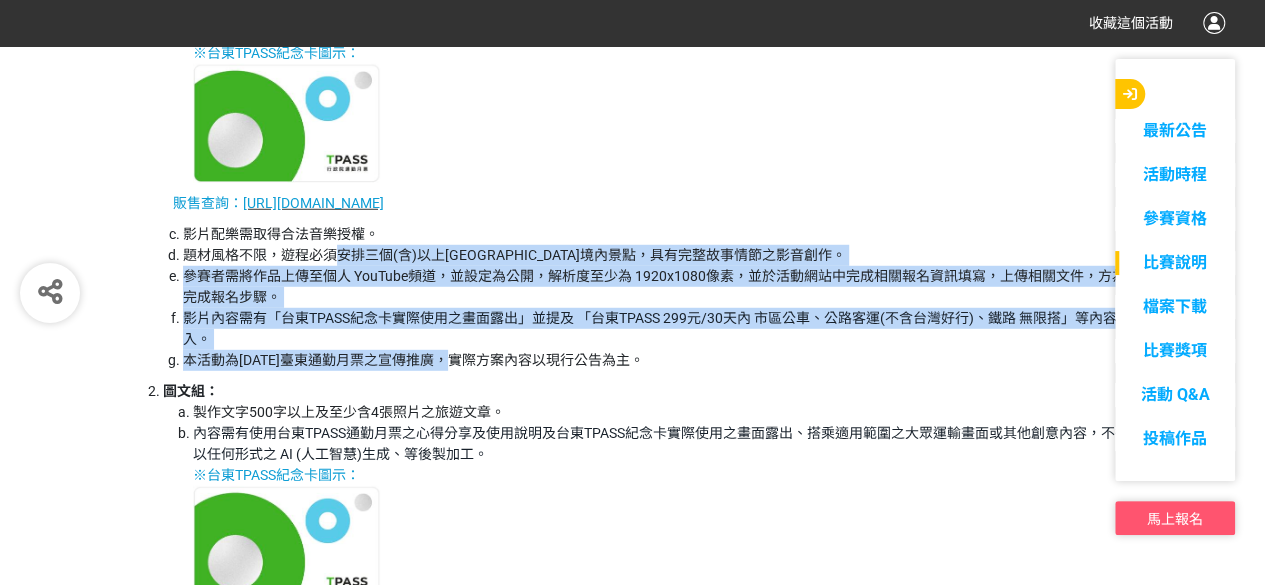 drag, startPoint x: 461, startPoint y: 341, endPoint x: 490, endPoint y: 364, distance: 37.01351 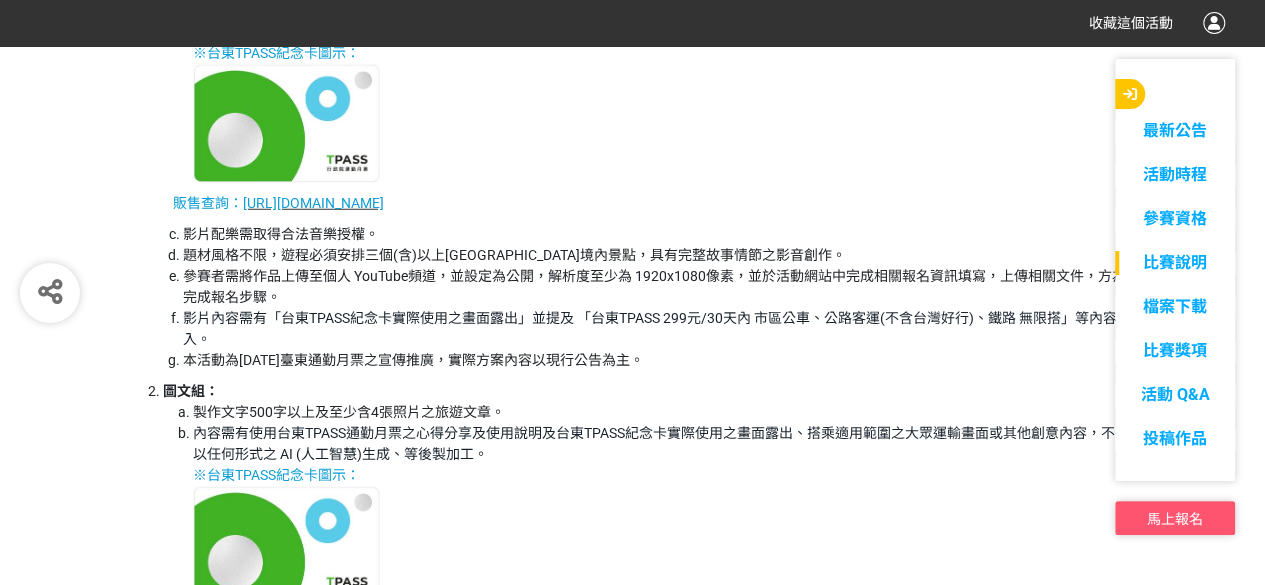 click on "本活動為[DATE]臺東通勤月票之宣傳推廣，實際方案內容以現行公告為主。" at bounding box center [658, 360] 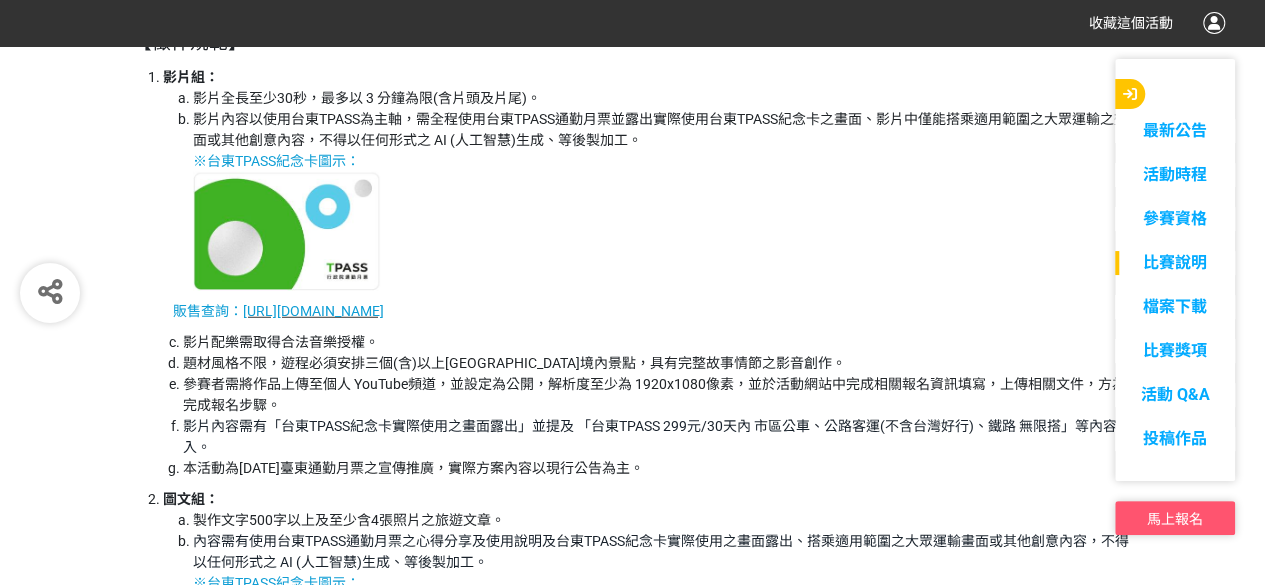 scroll, scrollTop: 2700, scrollLeft: 0, axis: vertical 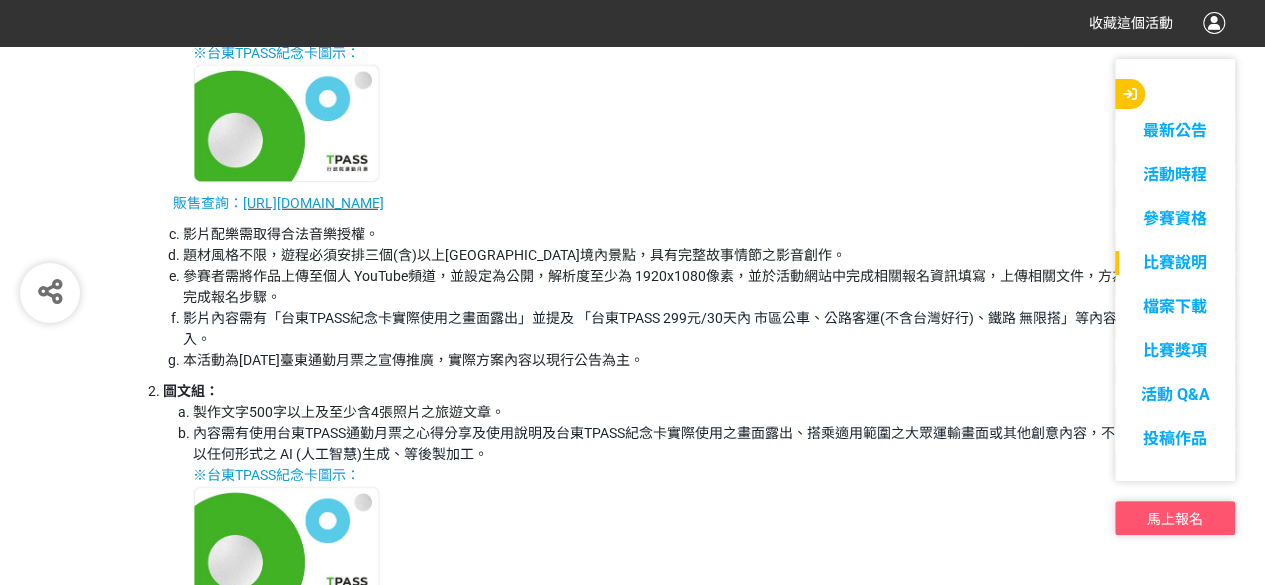 click on "影片配樂需取得合法音樂授權。" at bounding box center [658, 234] 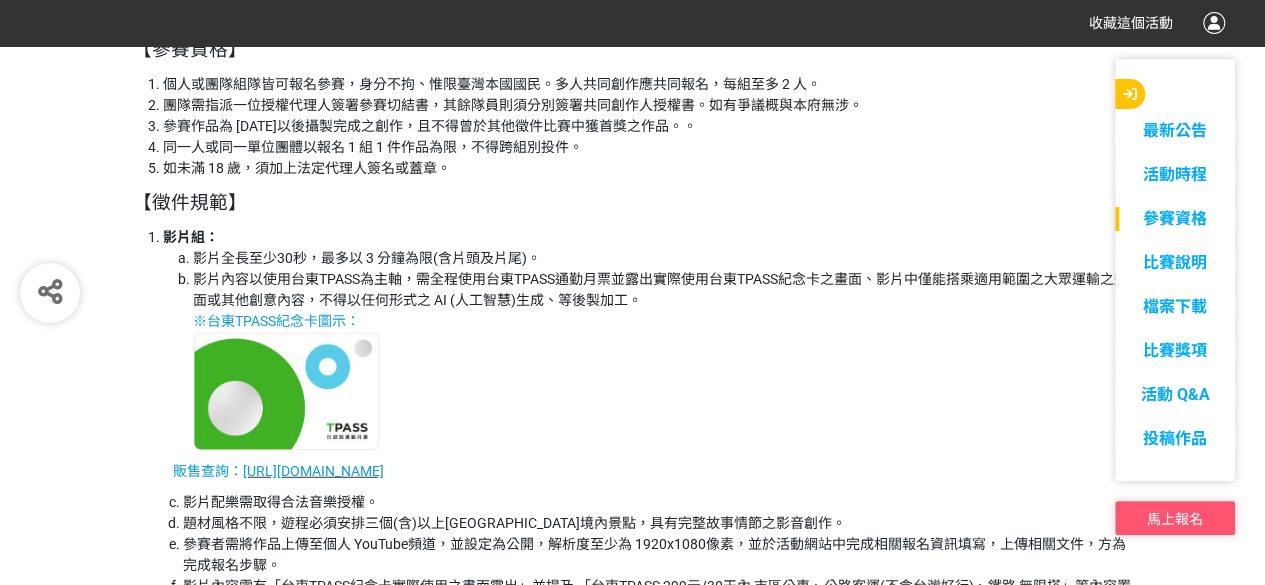 scroll, scrollTop: 2500, scrollLeft: 0, axis: vertical 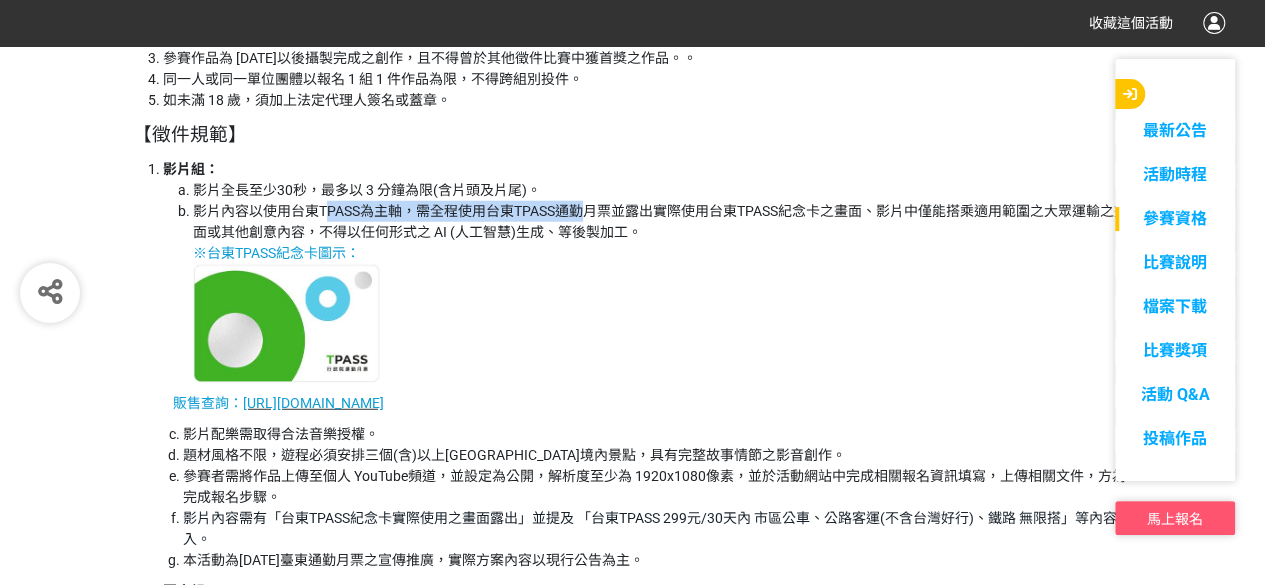 drag, startPoint x: 445, startPoint y: 211, endPoint x: 605, endPoint y: 226, distance: 160.70158 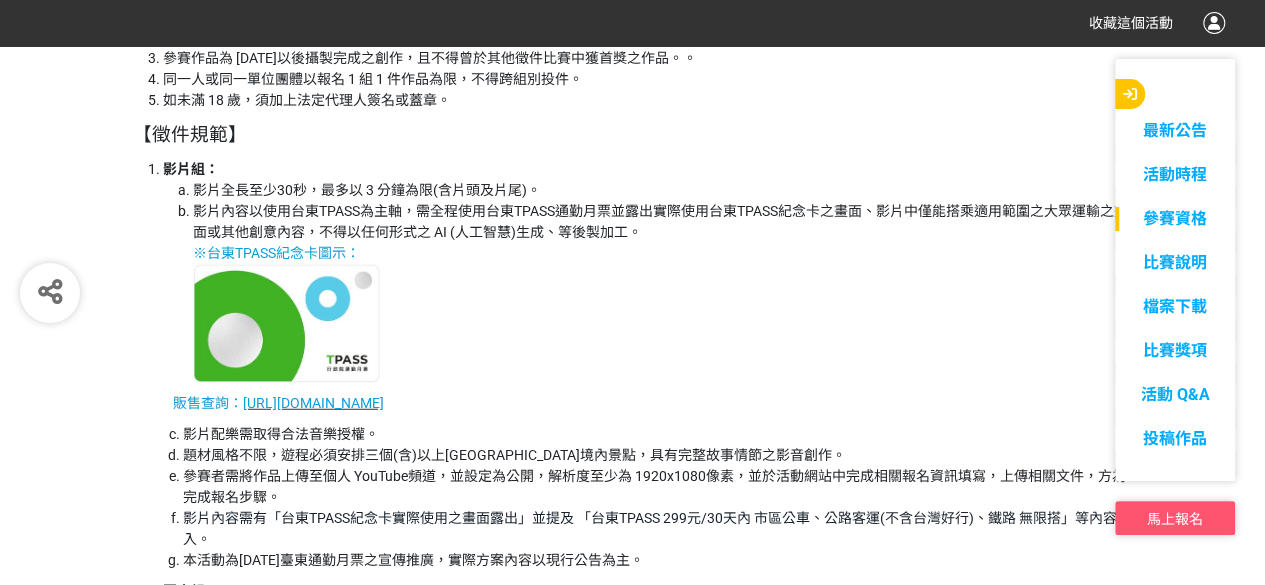 drag, startPoint x: 605, startPoint y: 226, endPoint x: 638, endPoint y: 233, distance: 33.734257 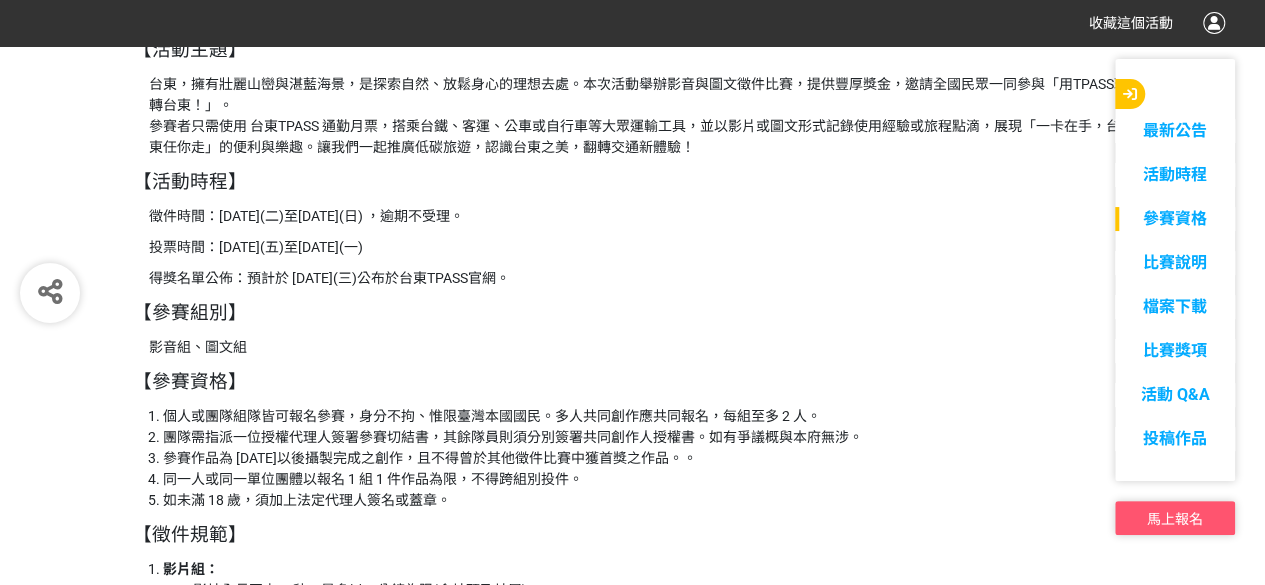 scroll, scrollTop: 1900, scrollLeft: 0, axis: vertical 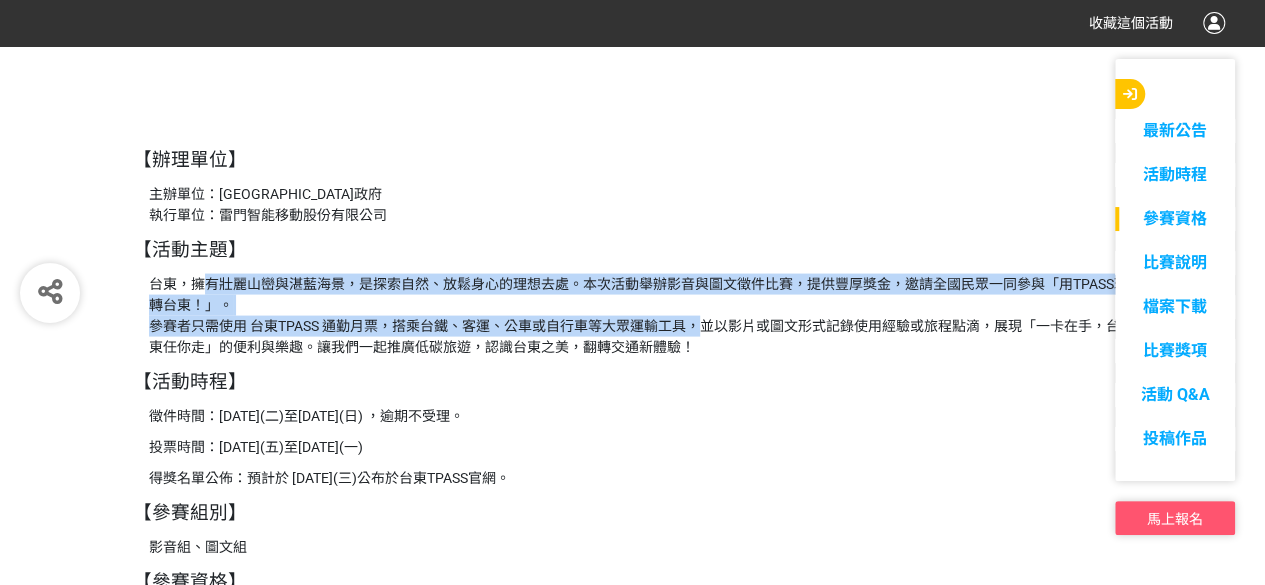 drag, startPoint x: 218, startPoint y: 281, endPoint x: 694, endPoint y: 335, distance: 479.05322 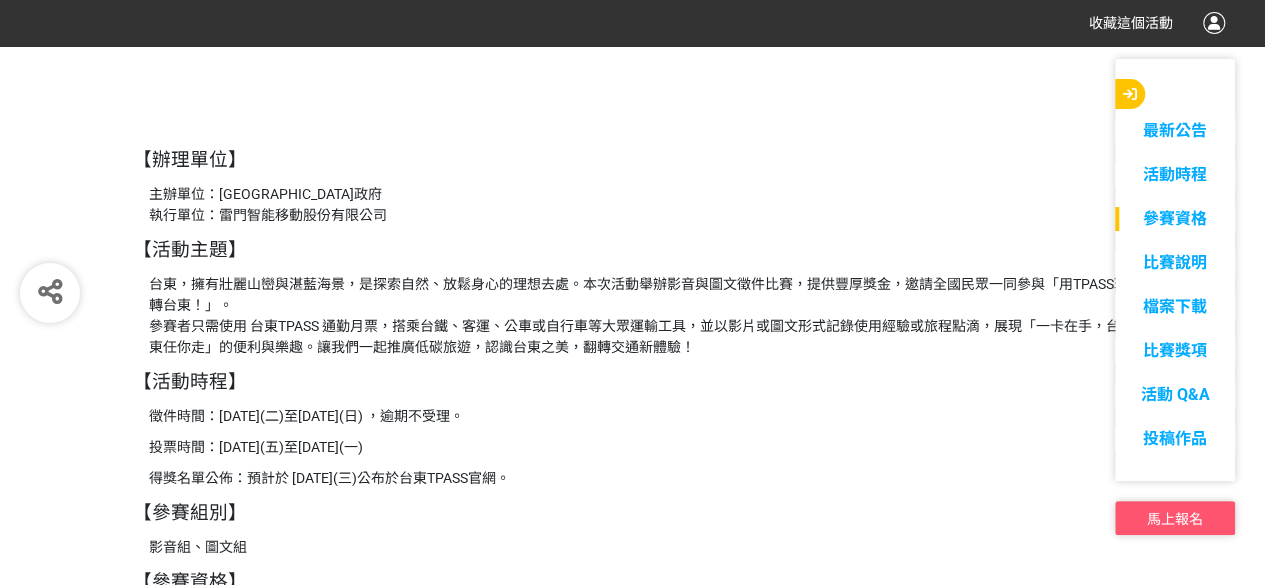 click on "台東，擁有壯麗山巒與湛藍海景，是探索自然、放鬆身心的理想去處。本次活動舉辦影音與圖文徵件比賽，提供豐厚獎金，邀請全國民眾一同參與「用TPASS玩轉台東！」。 參賽者只需使用 台東TPASS 通勤月票，搭乘台鐵、客運、公車或自行車等大眾運輸工具，並以影片或圖文形式記錄使用經驗或旅程點滴，展現「一卡在手，台東任你走」的便利與樂趣。讓我們一起推廣低碳旅遊，認識台東之美，翻轉交通新體驗！" at bounding box center (641, 316) 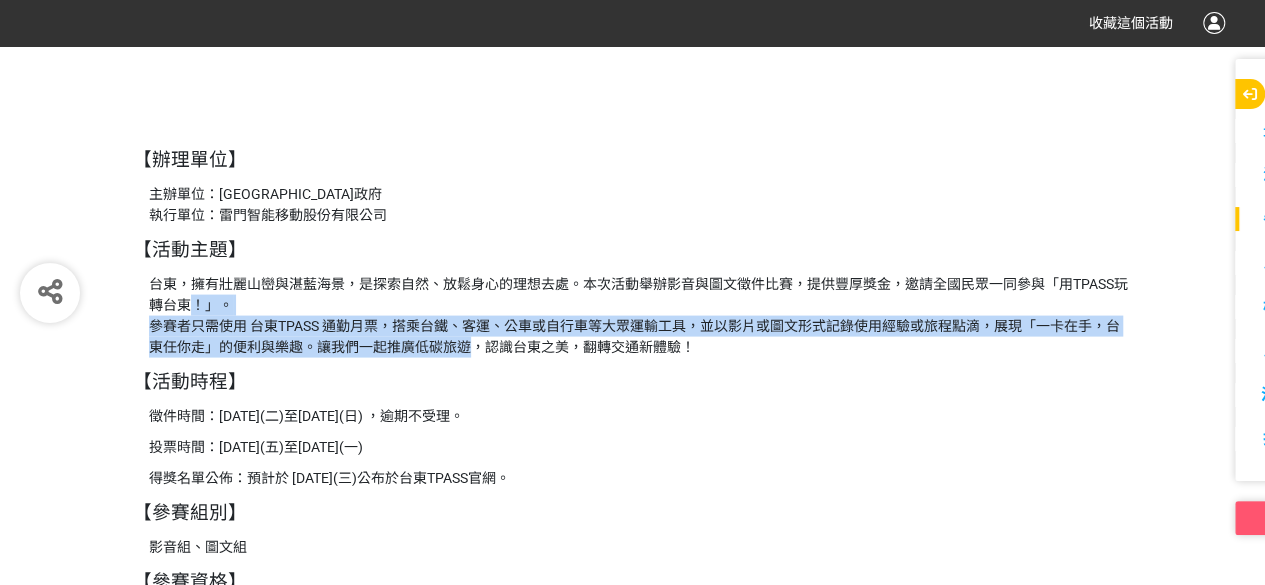 drag, startPoint x: 336, startPoint y: 335, endPoint x: 496, endPoint y: 345, distance: 160.3122 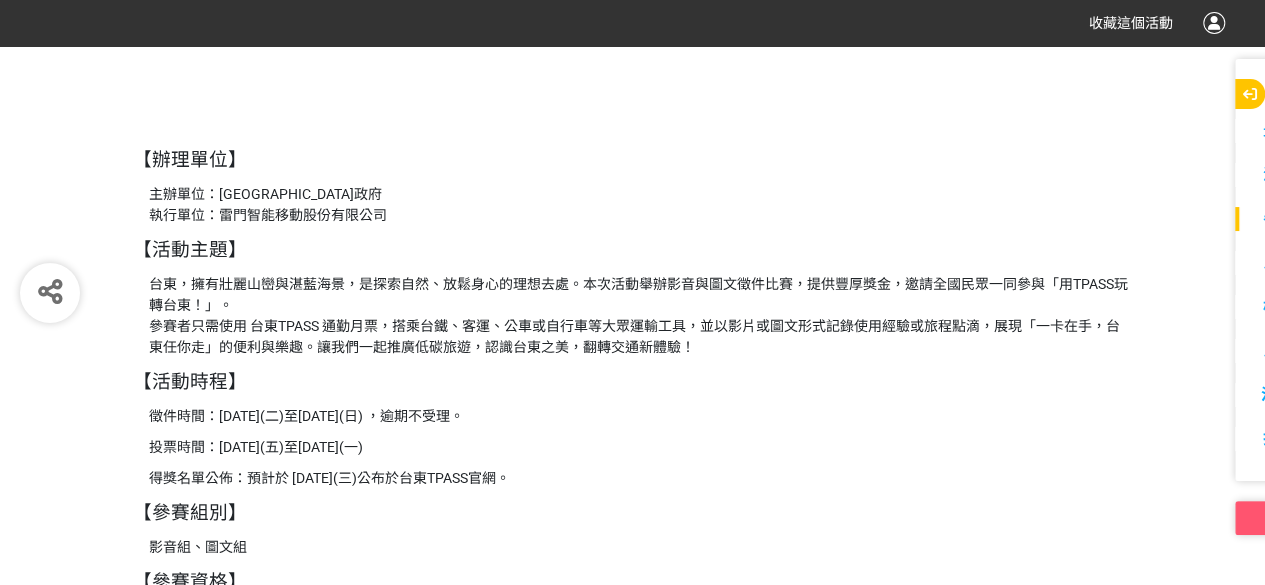 drag, startPoint x: 515, startPoint y: 345, endPoint x: 771, endPoint y: 471, distance: 285.32788 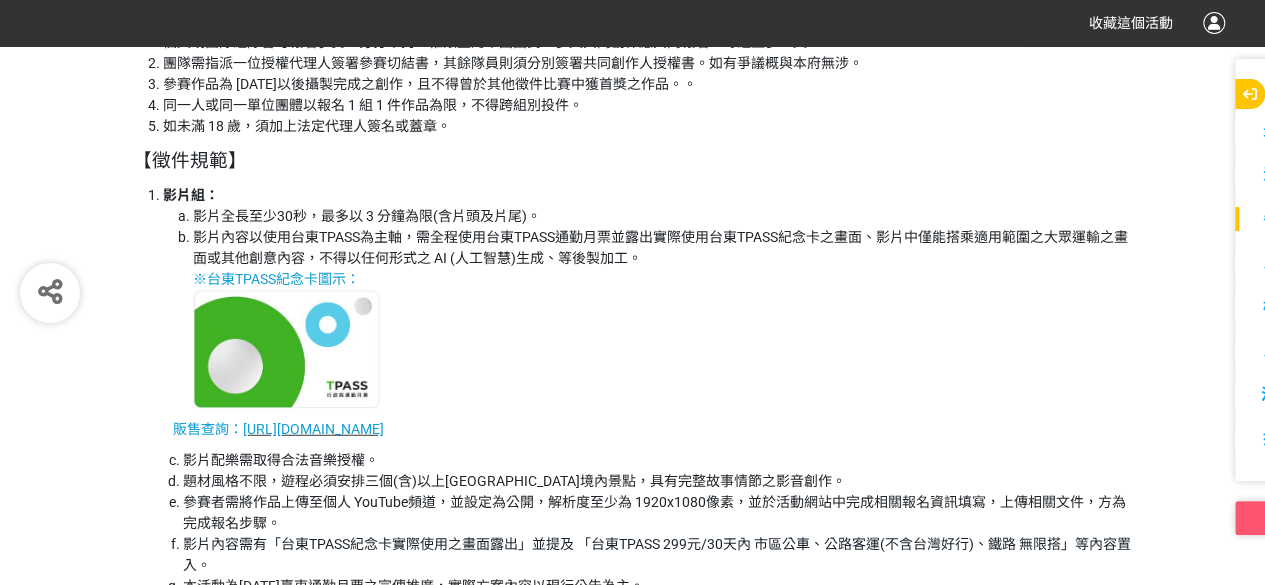 scroll, scrollTop: 2500, scrollLeft: 0, axis: vertical 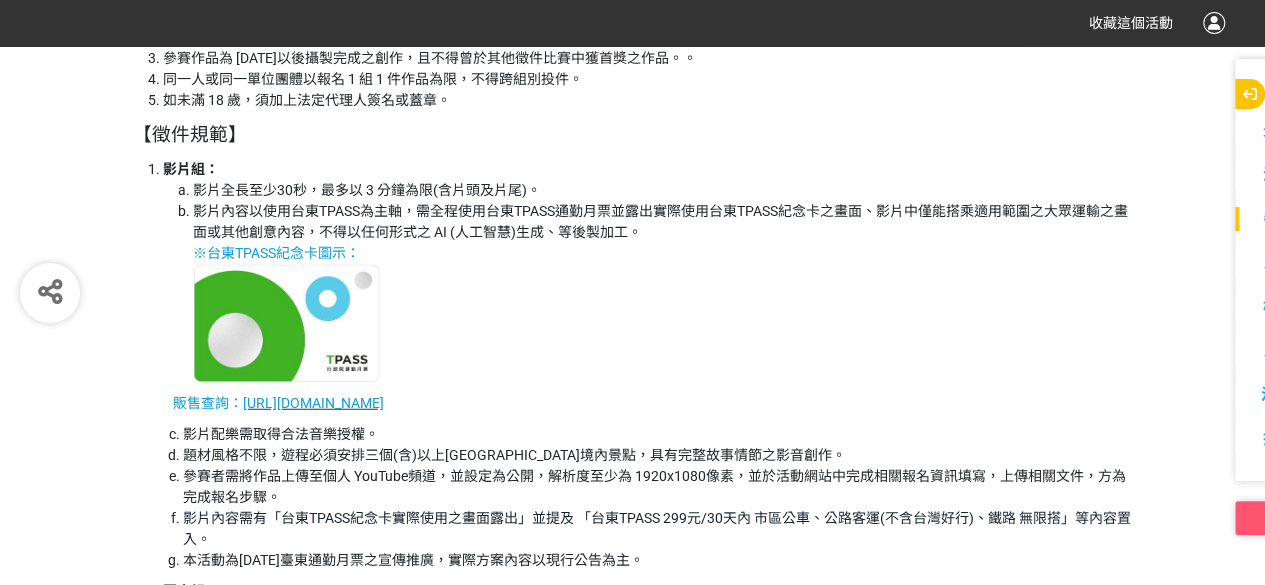 click on "影片配樂需取得合法音樂授權。" at bounding box center (658, 434) 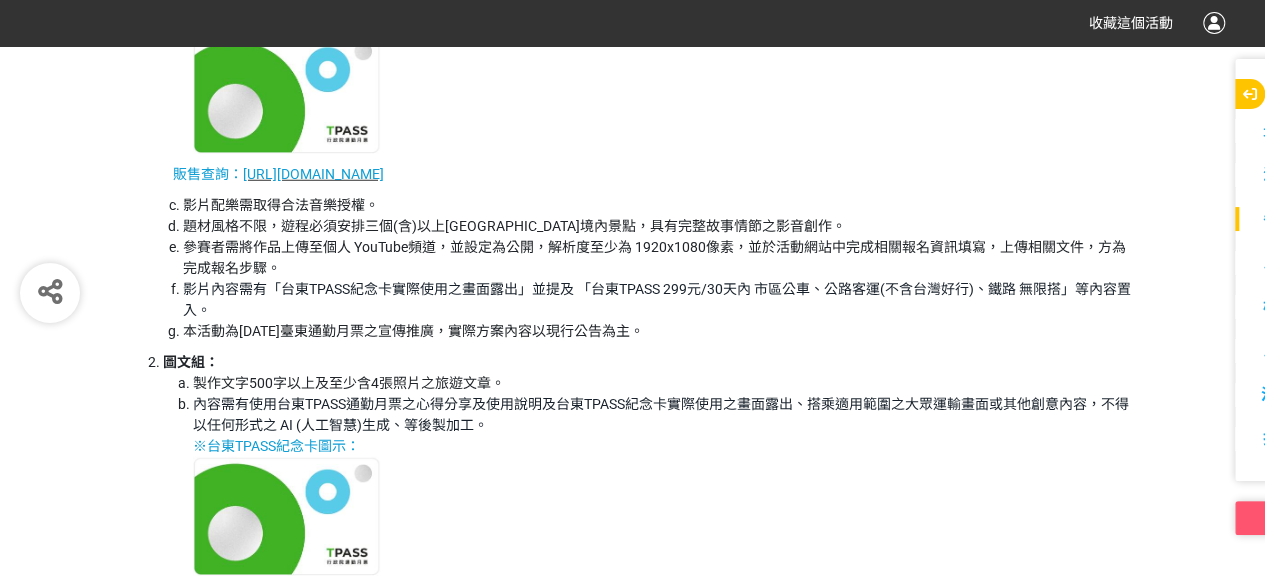 scroll, scrollTop: 2800, scrollLeft: 0, axis: vertical 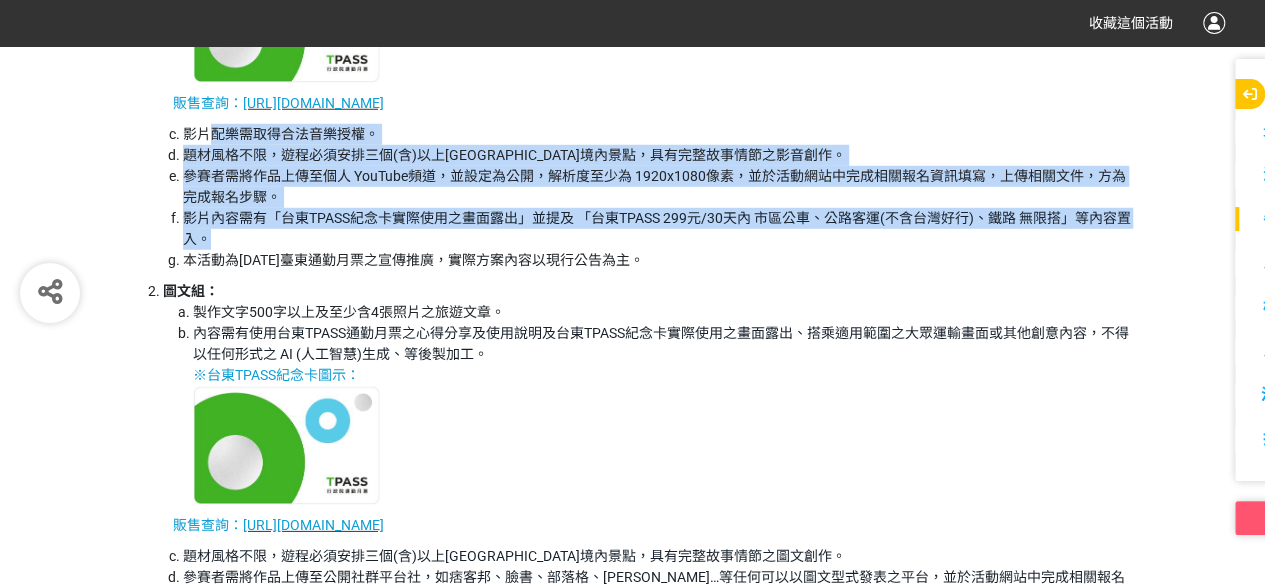 drag, startPoint x: 216, startPoint y: 139, endPoint x: 420, endPoint y: 240, distance: 227.63348 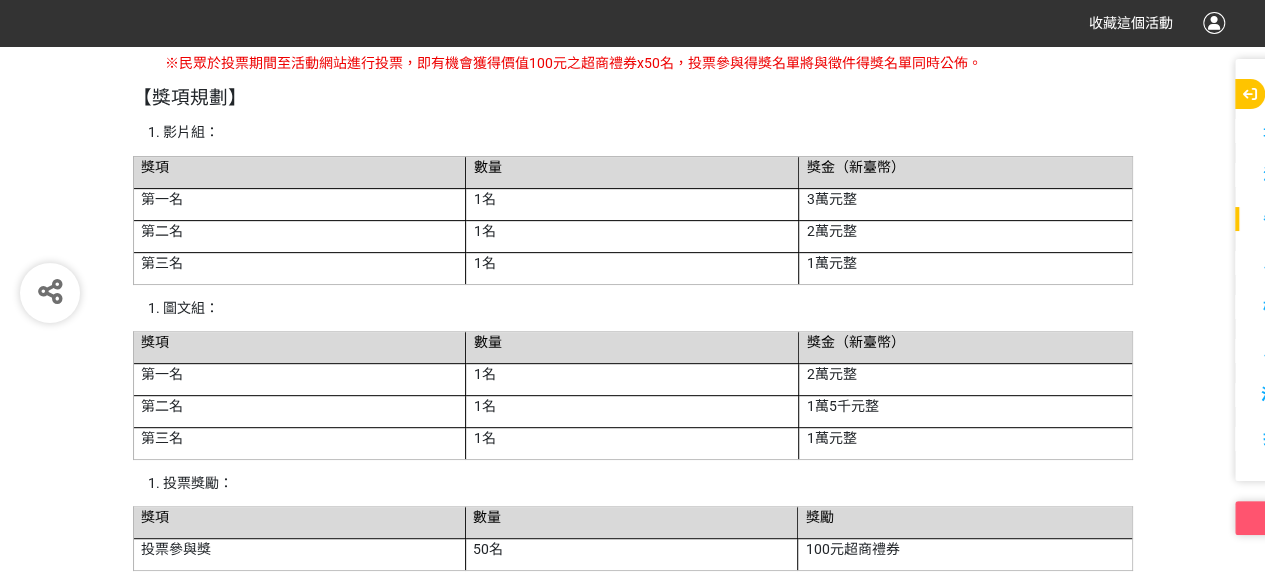 scroll, scrollTop: 4100, scrollLeft: 0, axis: vertical 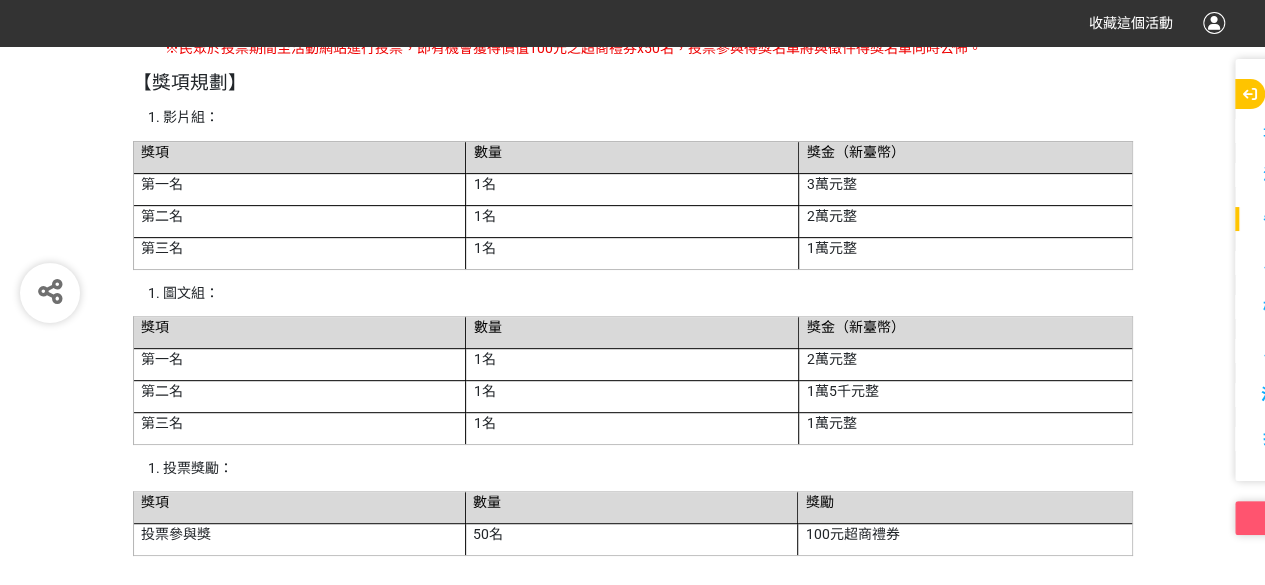 drag, startPoint x: 1108, startPoint y: 298, endPoint x: 1013, endPoint y: 298, distance: 95 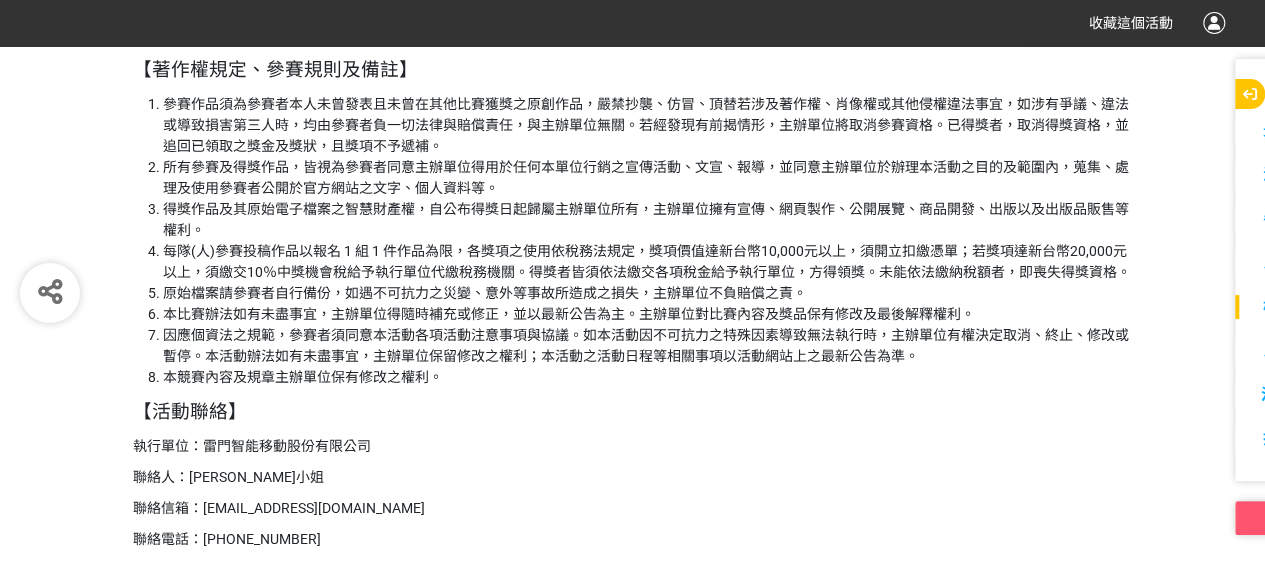 scroll, scrollTop: 4600, scrollLeft: 0, axis: vertical 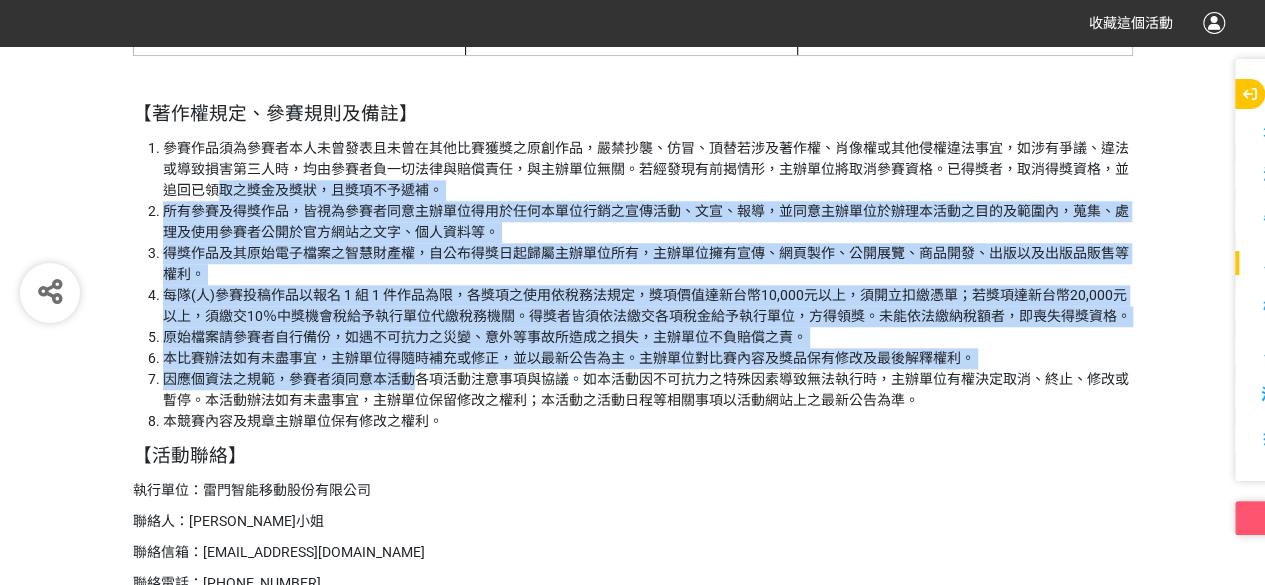 drag, startPoint x: 329, startPoint y: 311, endPoint x: 410, endPoint y: 391, distance: 113.84639 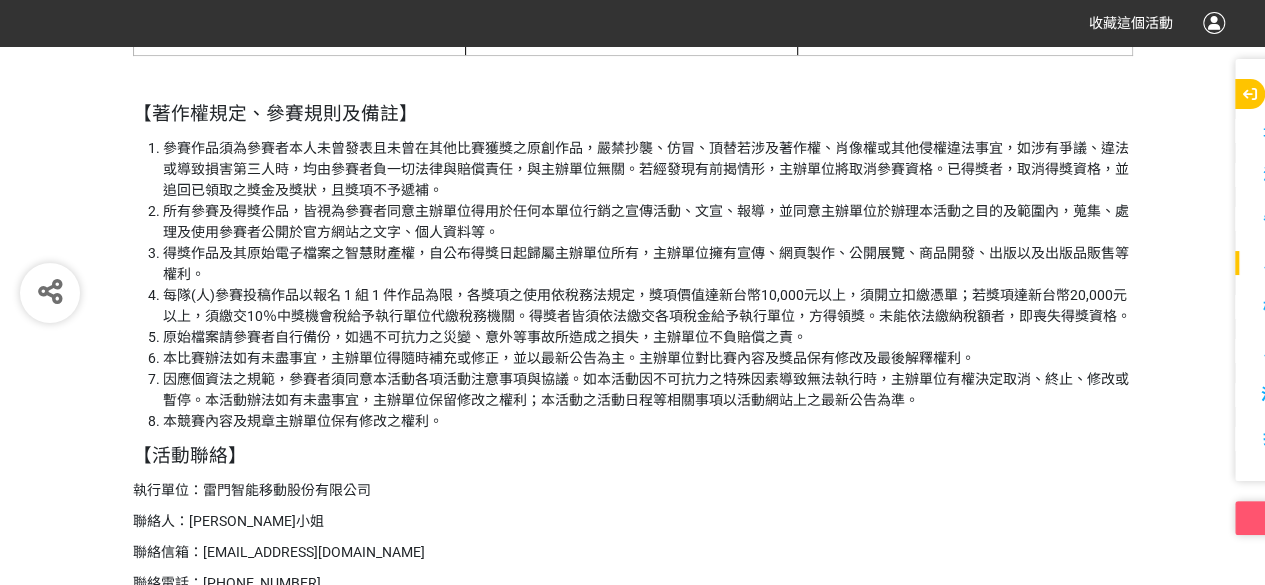 drag, startPoint x: 424, startPoint y: 407, endPoint x: 457, endPoint y: 461, distance: 63.28507 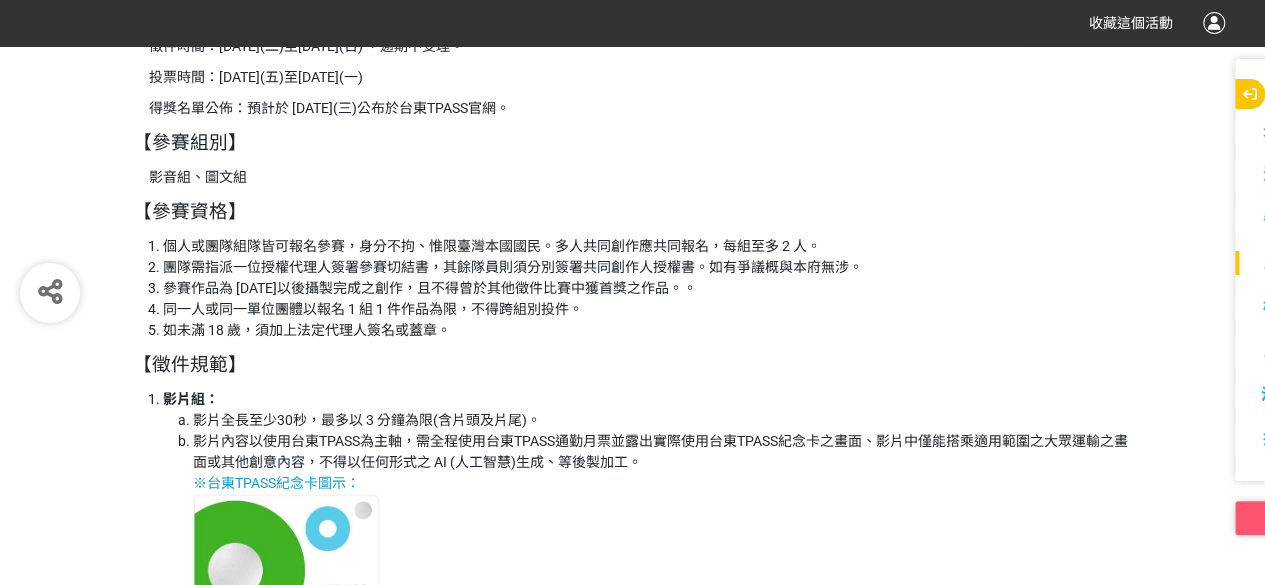 scroll, scrollTop: 2200, scrollLeft: 0, axis: vertical 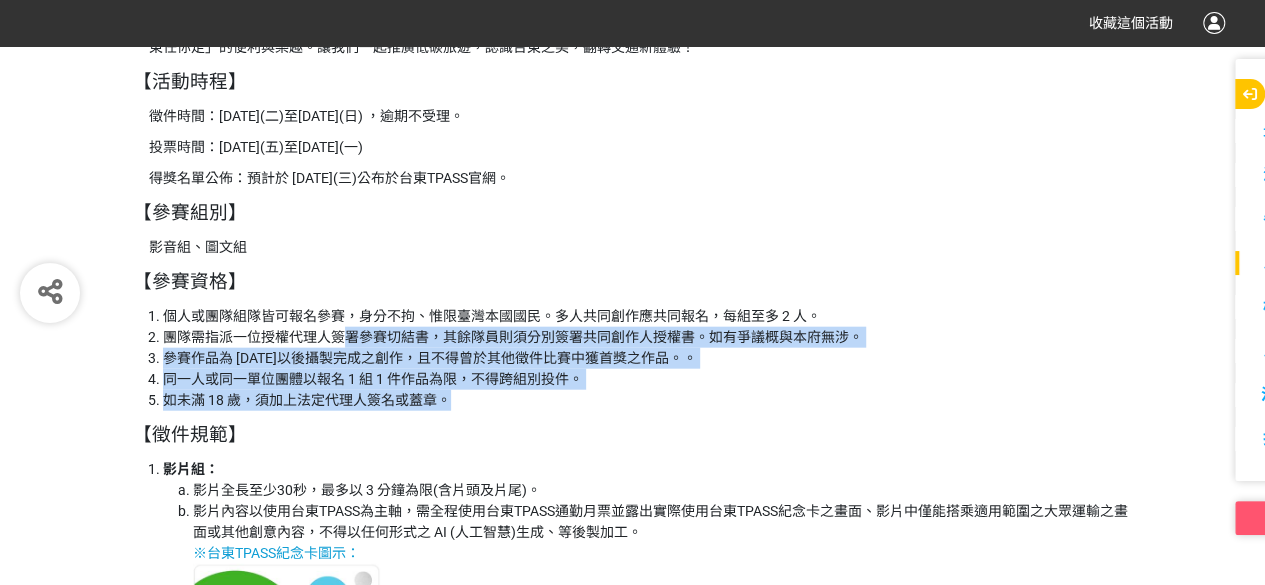 drag, startPoint x: 413, startPoint y: 391, endPoint x: 339, endPoint y: 331, distance: 95.26804 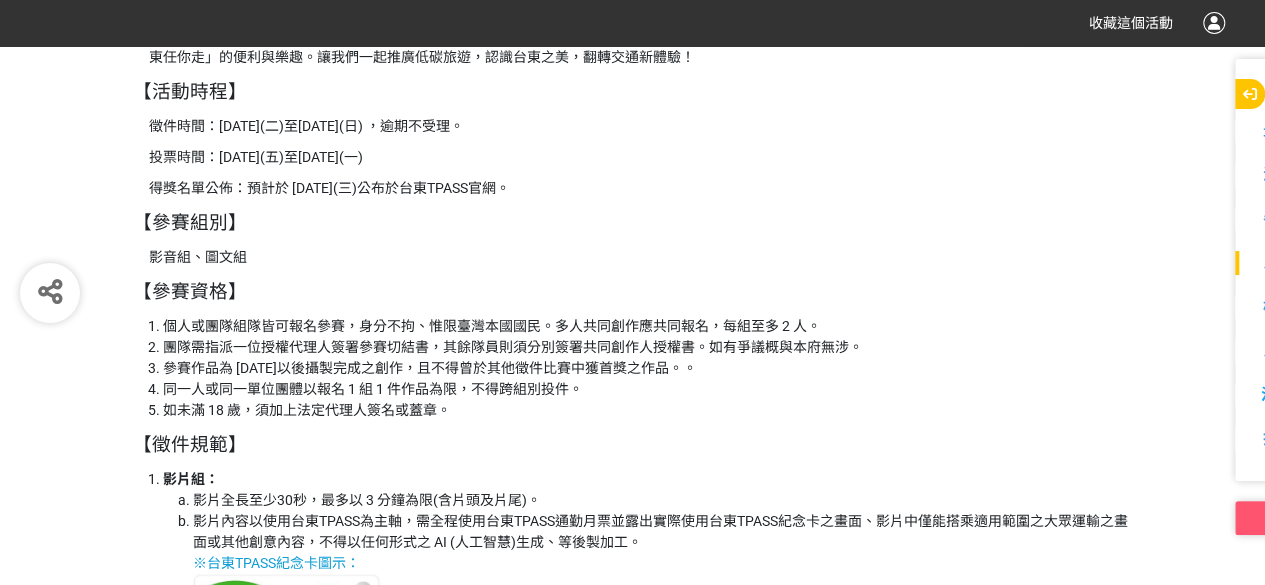 scroll, scrollTop: 2100, scrollLeft: 0, axis: vertical 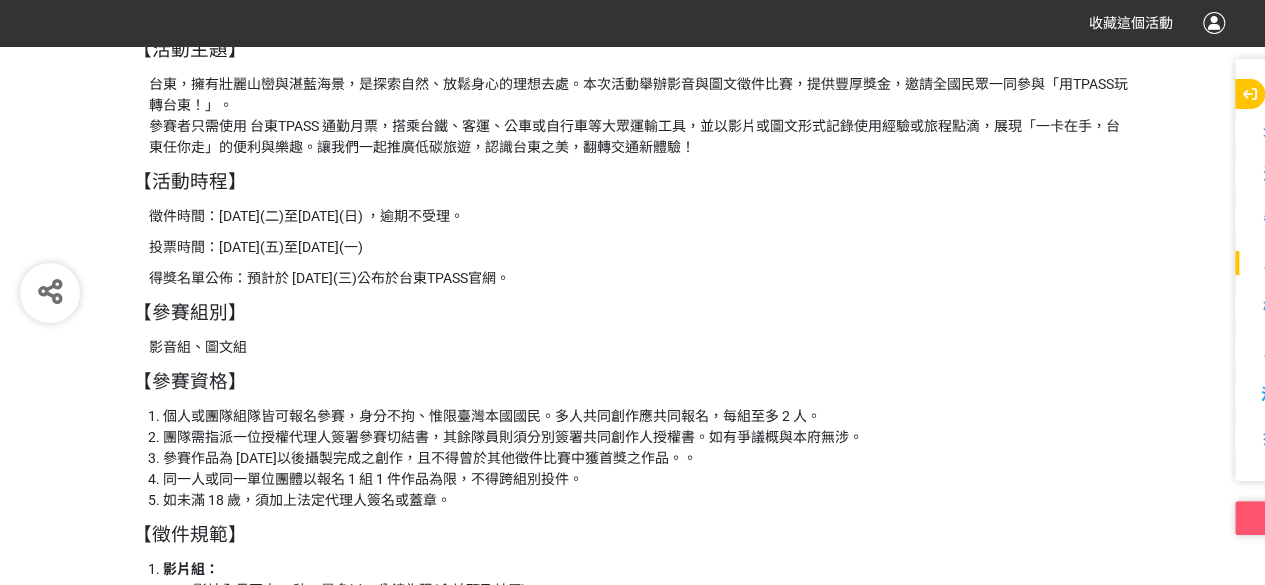 click on "【參賽資格】" at bounding box center [633, 382] 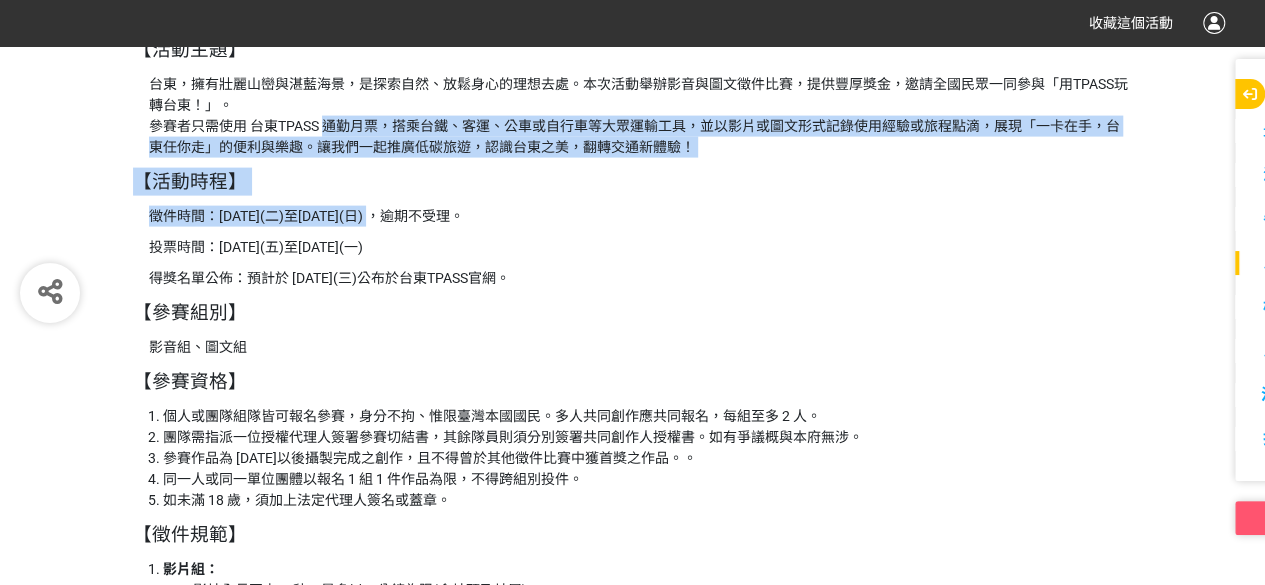 drag, startPoint x: 341, startPoint y: 140, endPoint x: 408, endPoint y: 221, distance: 105.11898 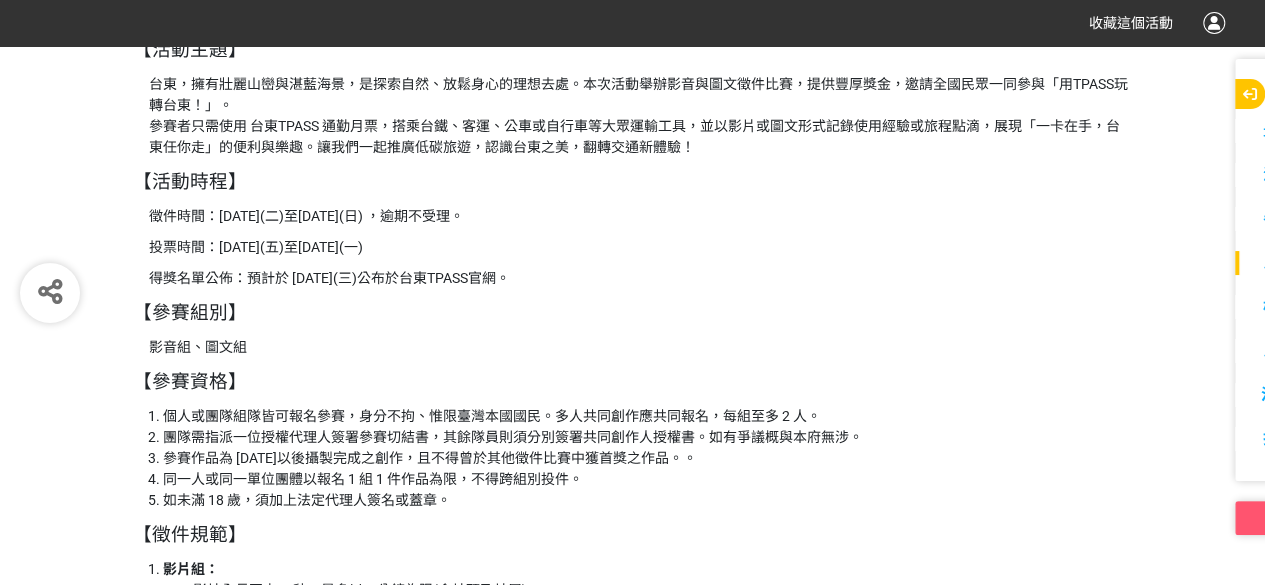 click on "得獎名單公佈：預計於 [DATE](三)公布於台東TPASS官網。" at bounding box center (641, 278) 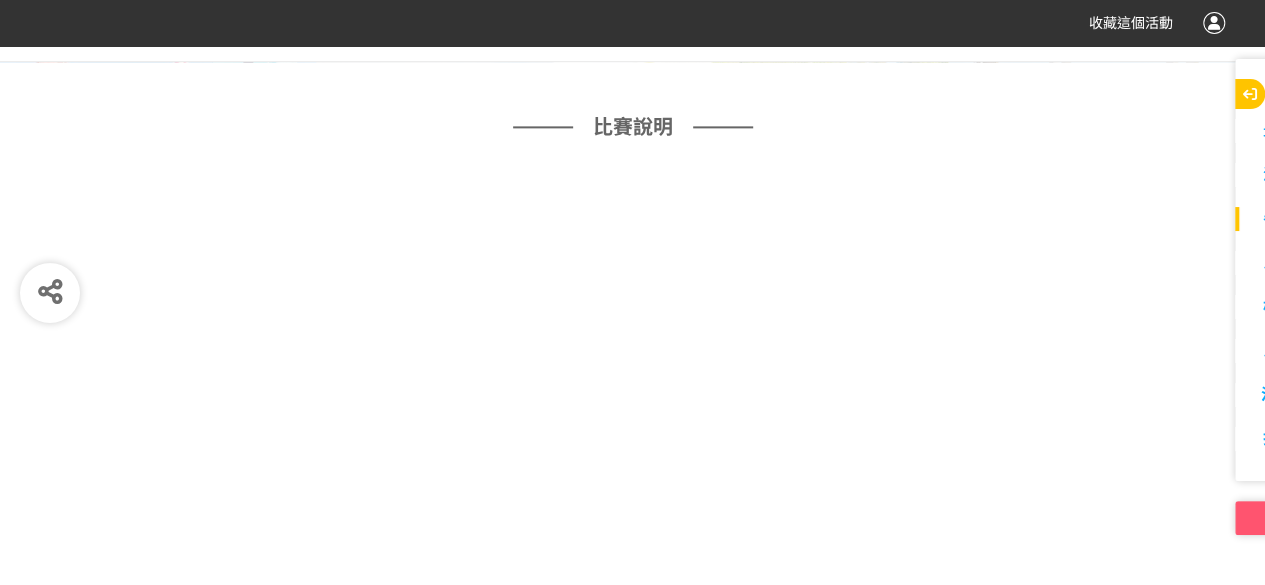 scroll, scrollTop: 1000, scrollLeft: 0, axis: vertical 